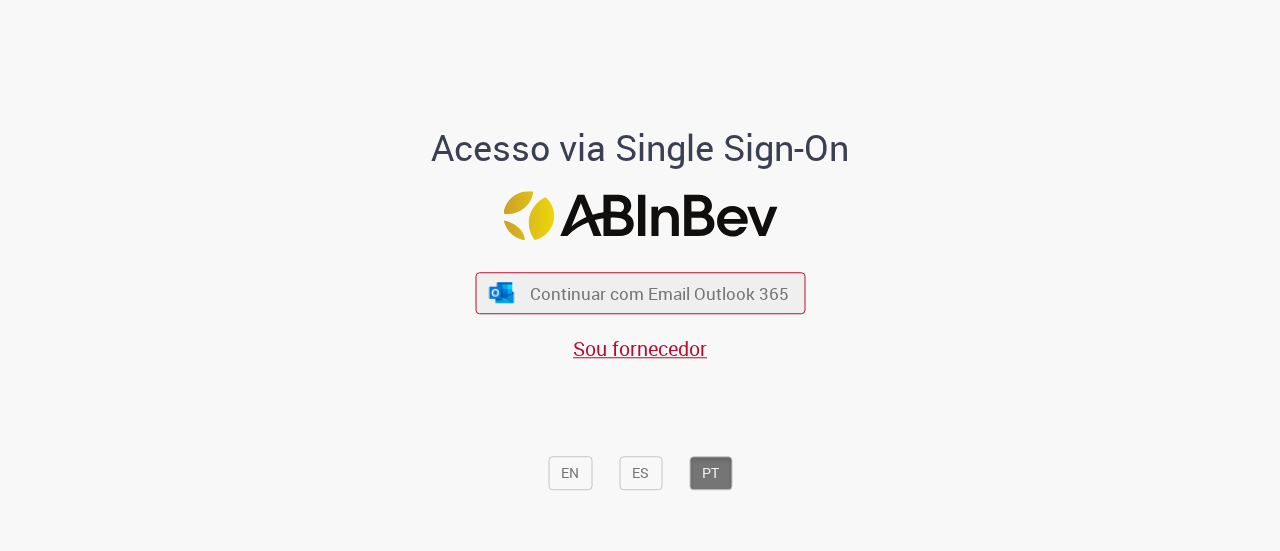 scroll, scrollTop: 0, scrollLeft: 0, axis: both 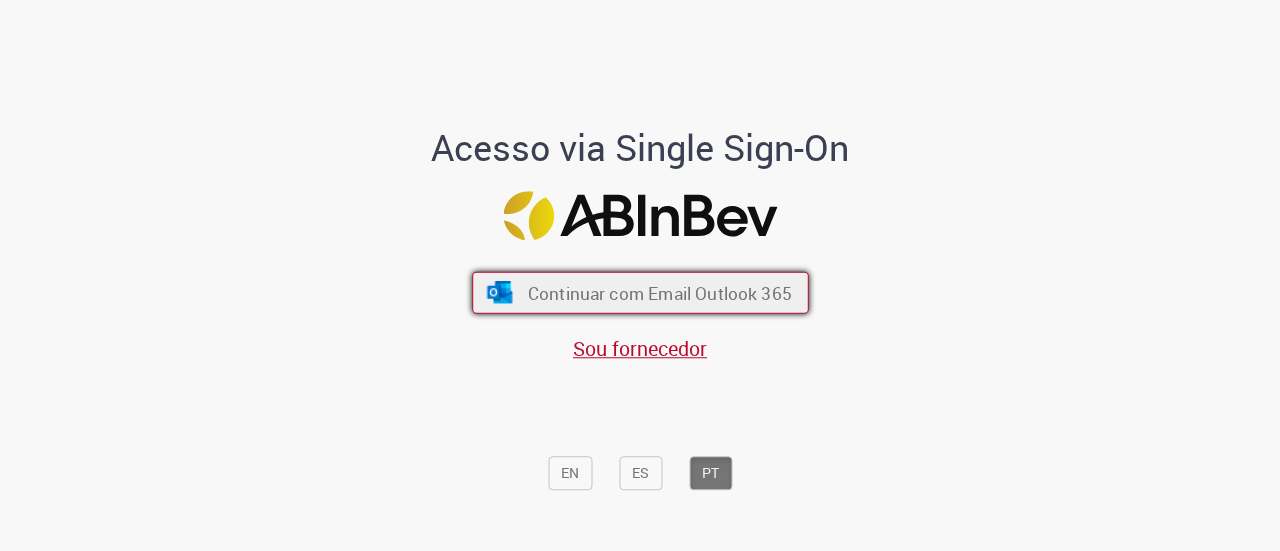 click on "Continuar com Email Outlook 365" at bounding box center [659, 292] 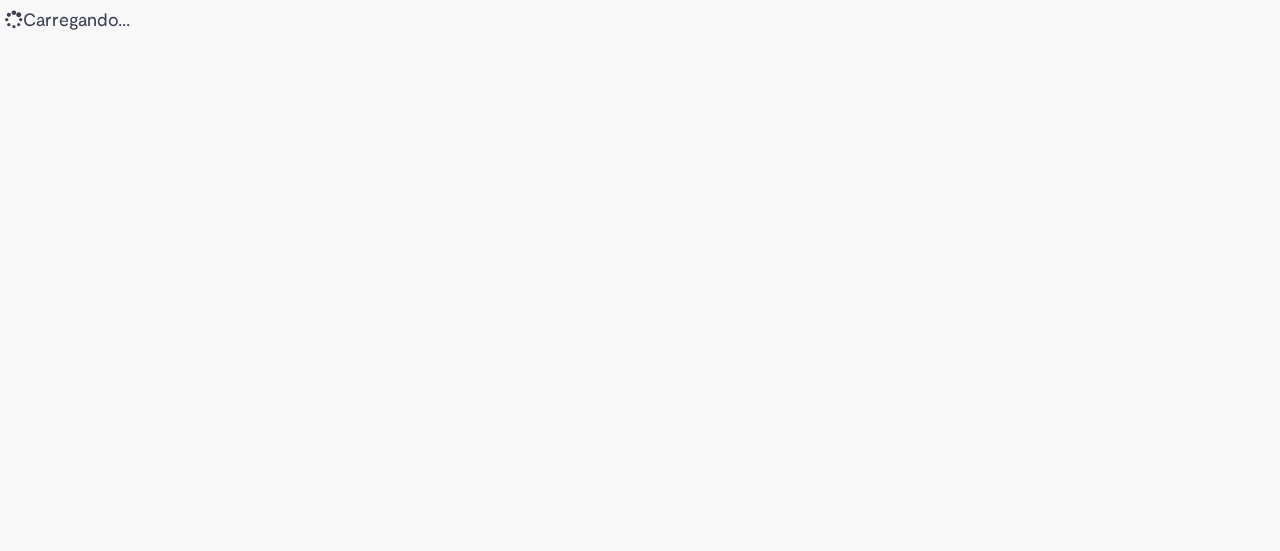scroll, scrollTop: 0, scrollLeft: 0, axis: both 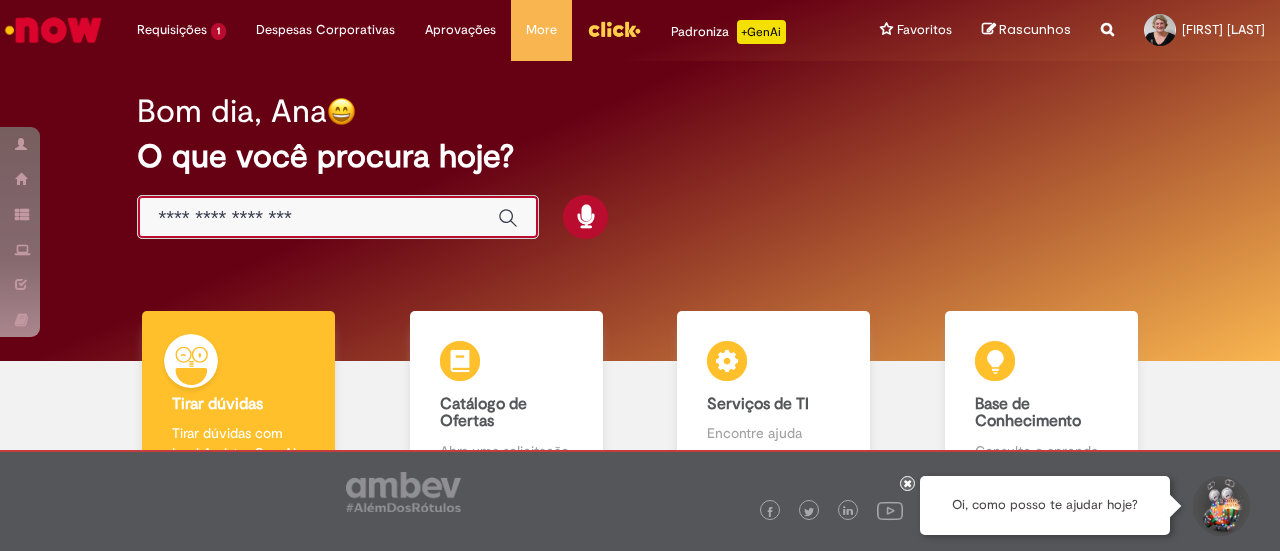 click at bounding box center [318, 218] 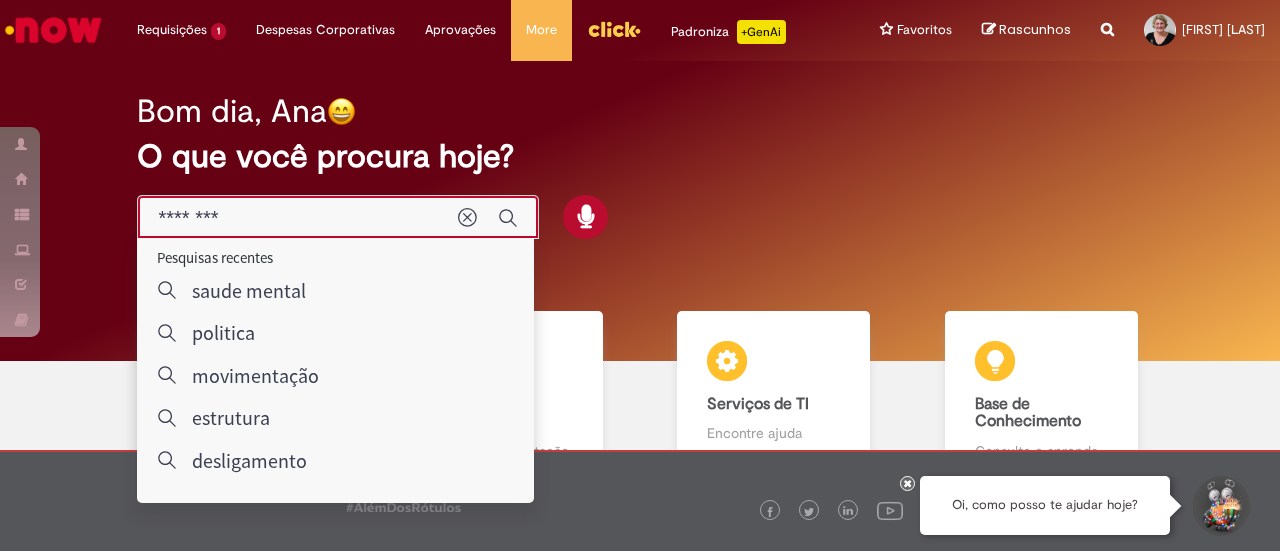type on "*********" 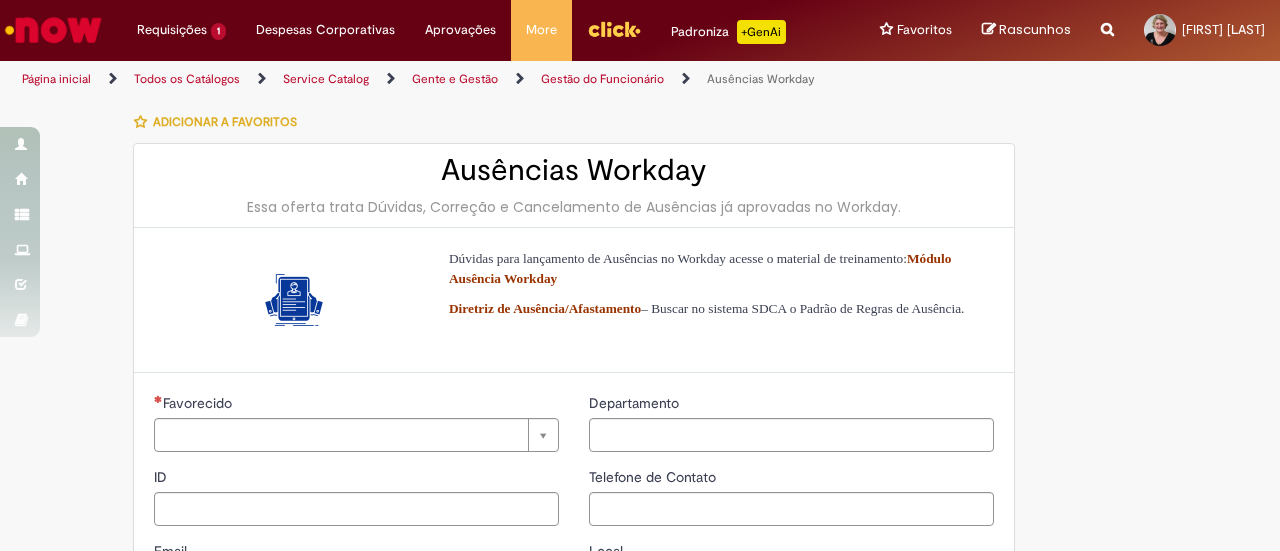type on "********" 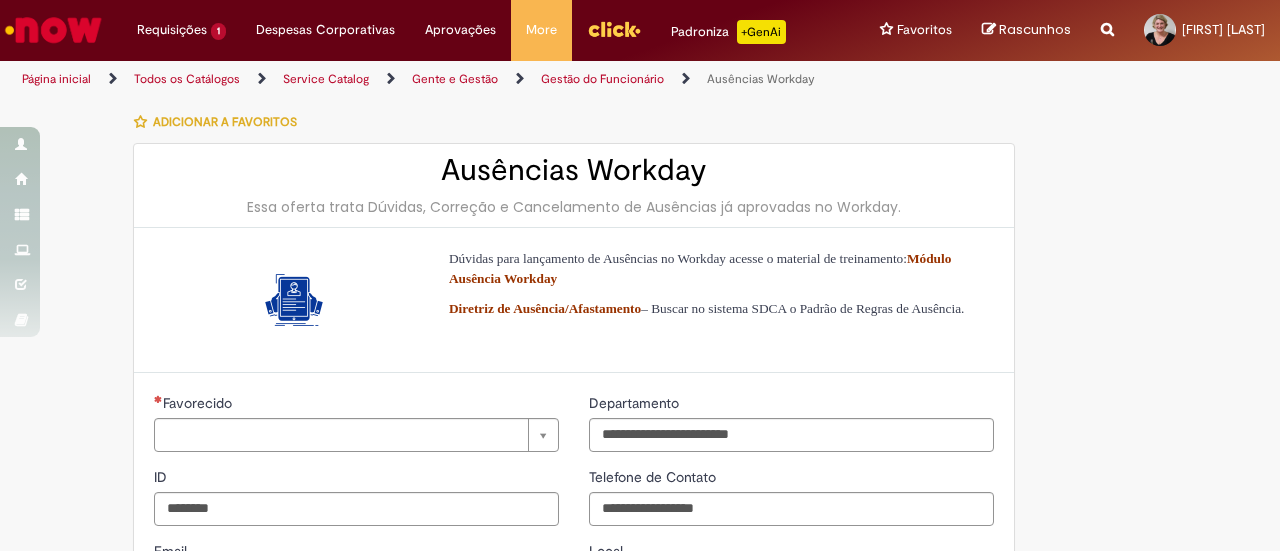 type on "**********" 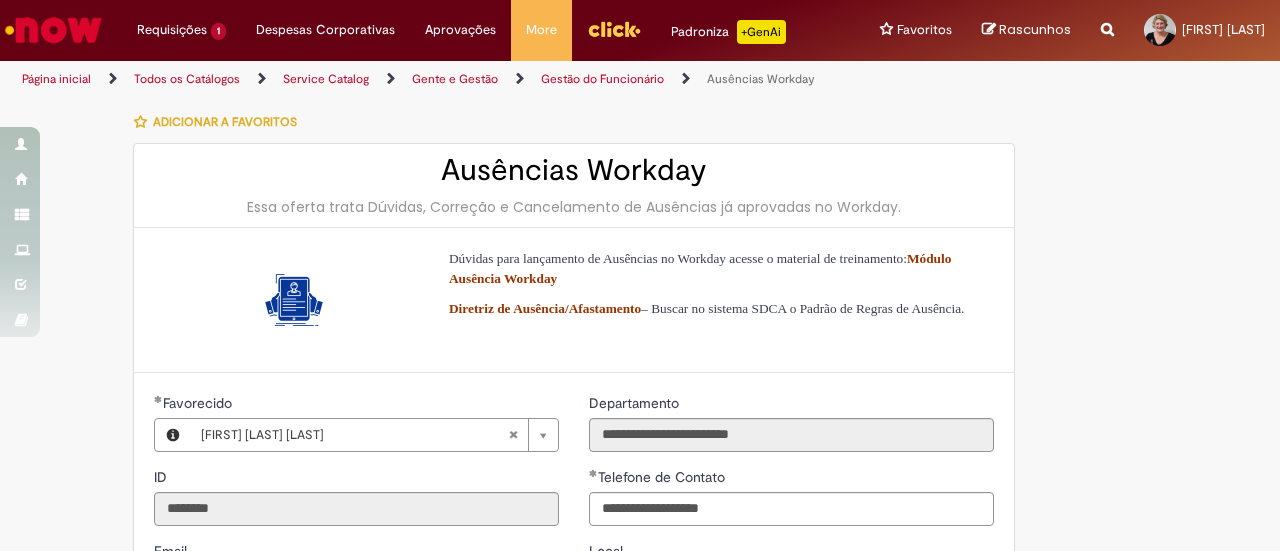 type on "**********" 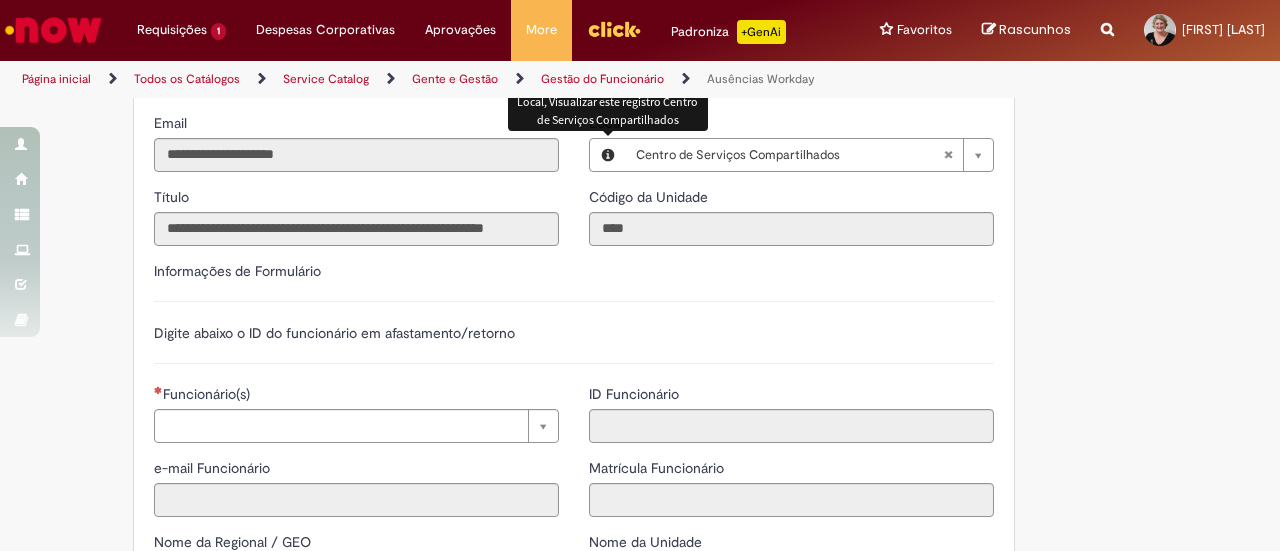 scroll, scrollTop: 500, scrollLeft: 0, axis: vertical 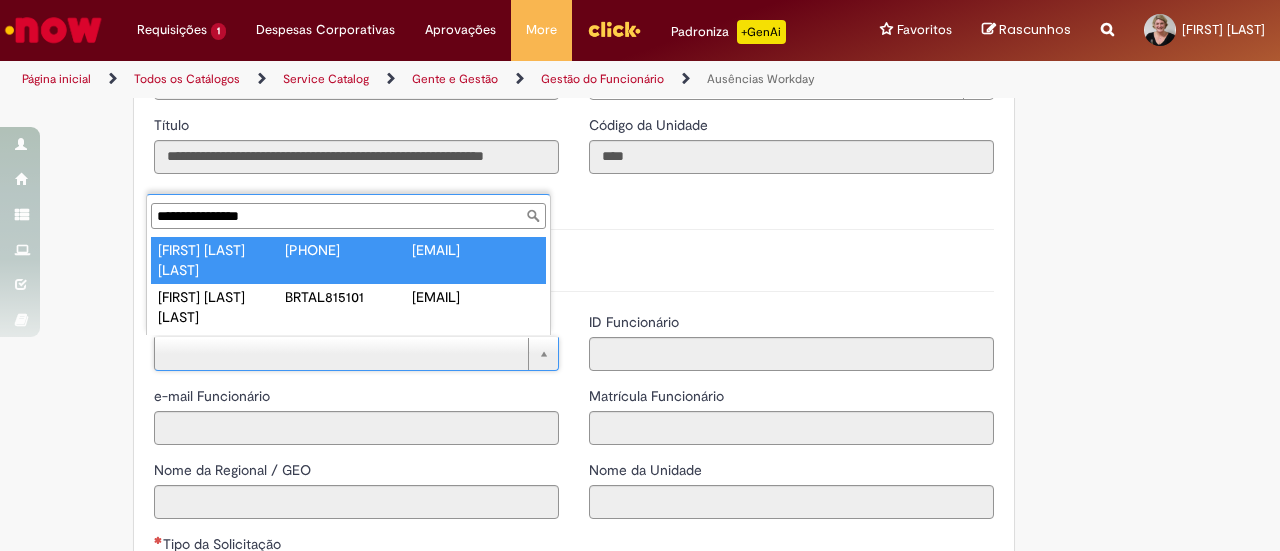 type on "**********" 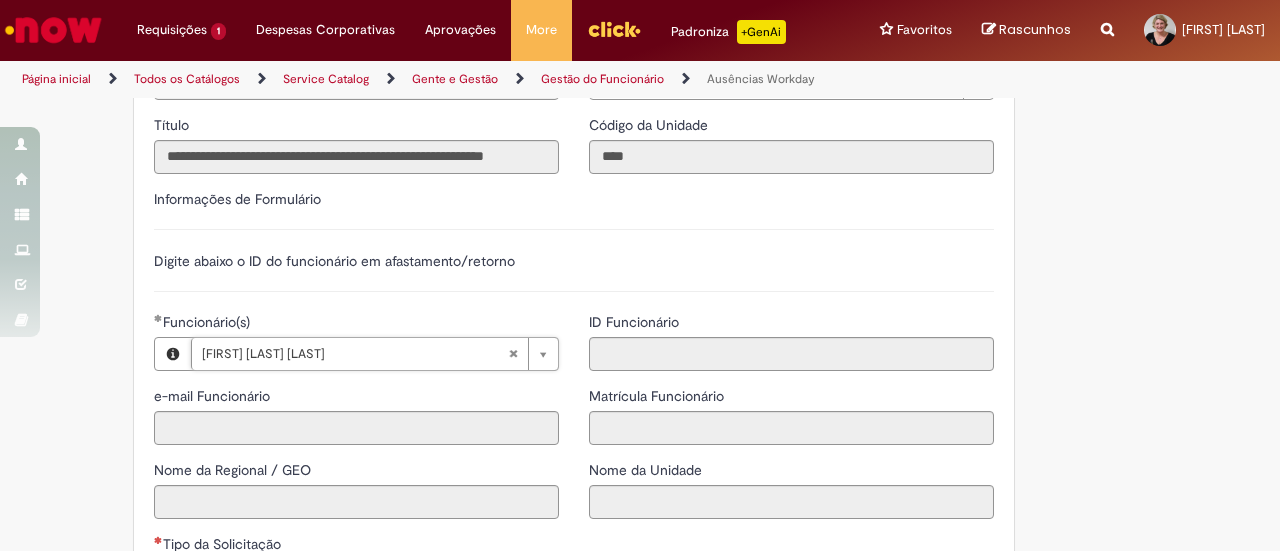 type on "**********" 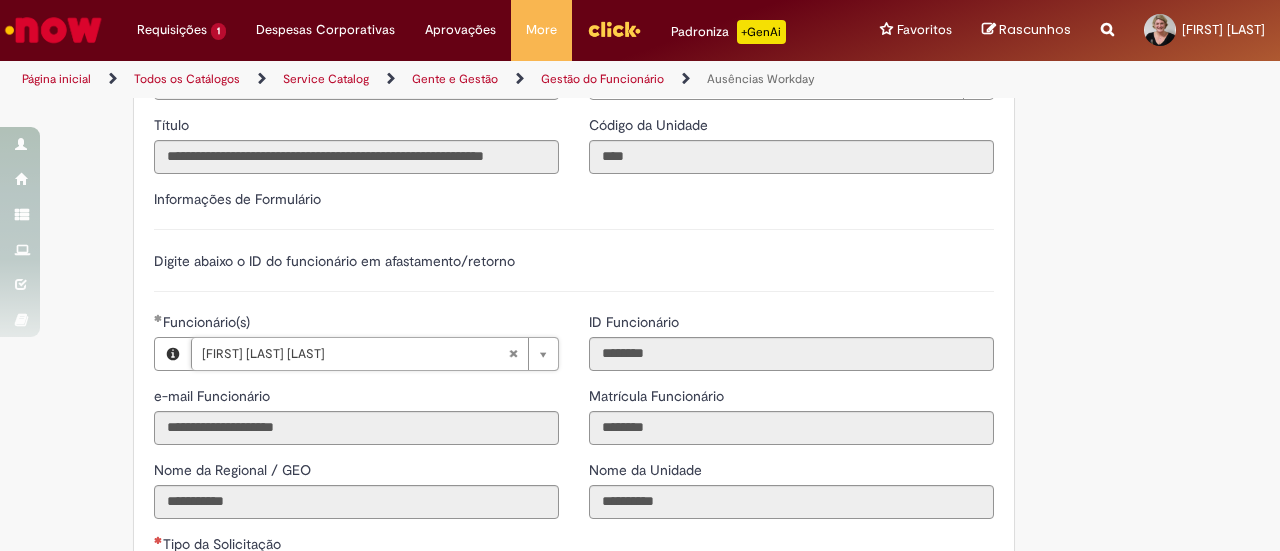 scroll, scrollTop: 700, scrollLeft: 0, axis: vertical 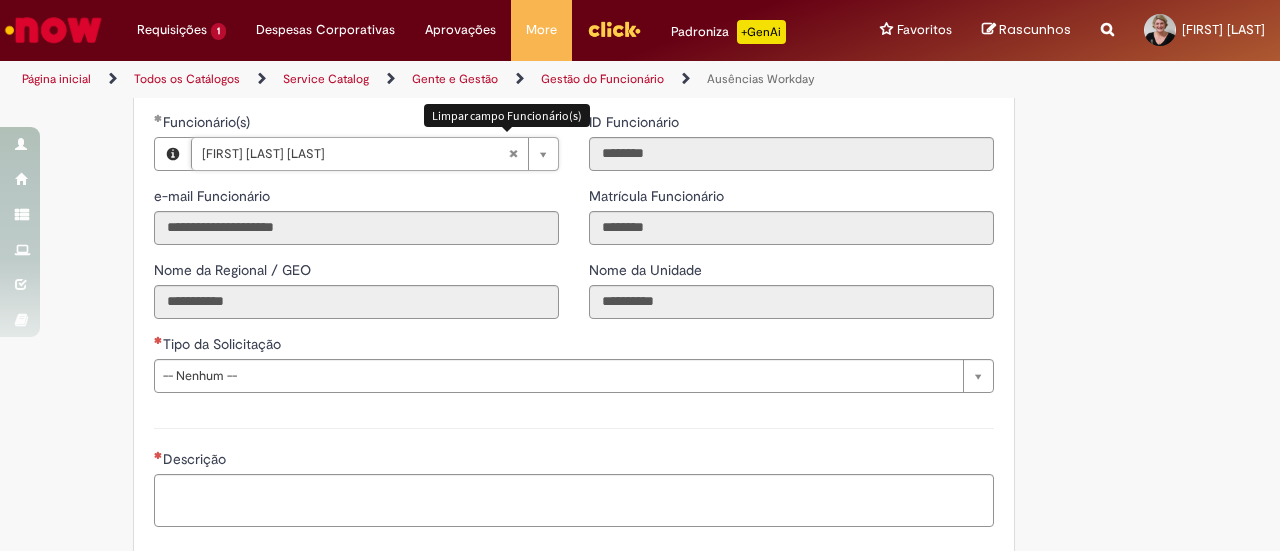 click at bounding box center (513, 154) 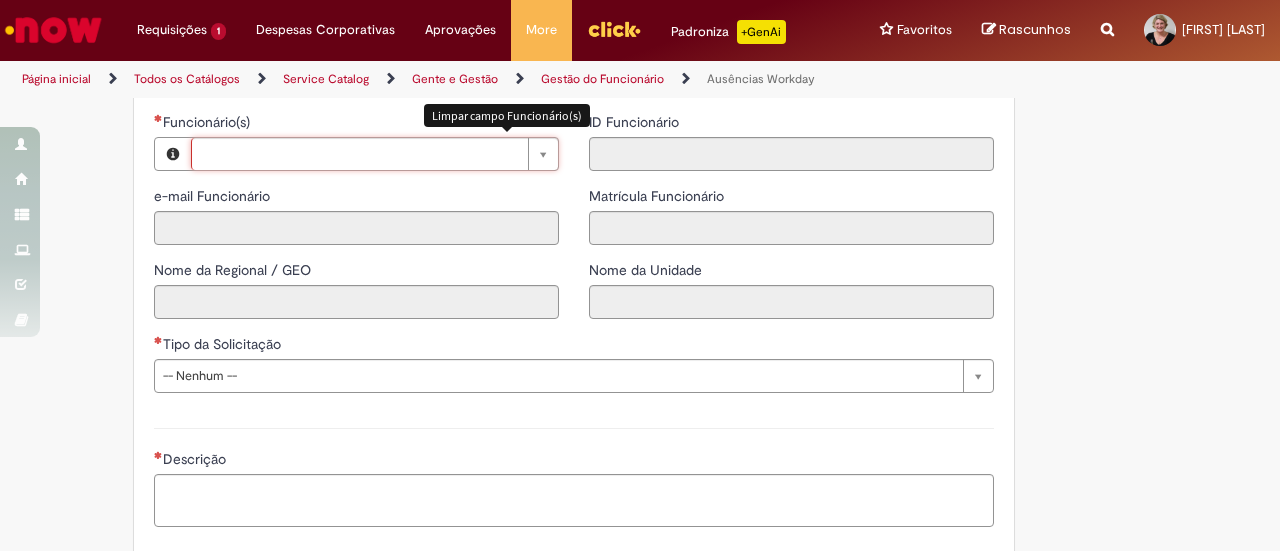 scroll, scrollTop: 0, scrollLeft: 0, axis: both 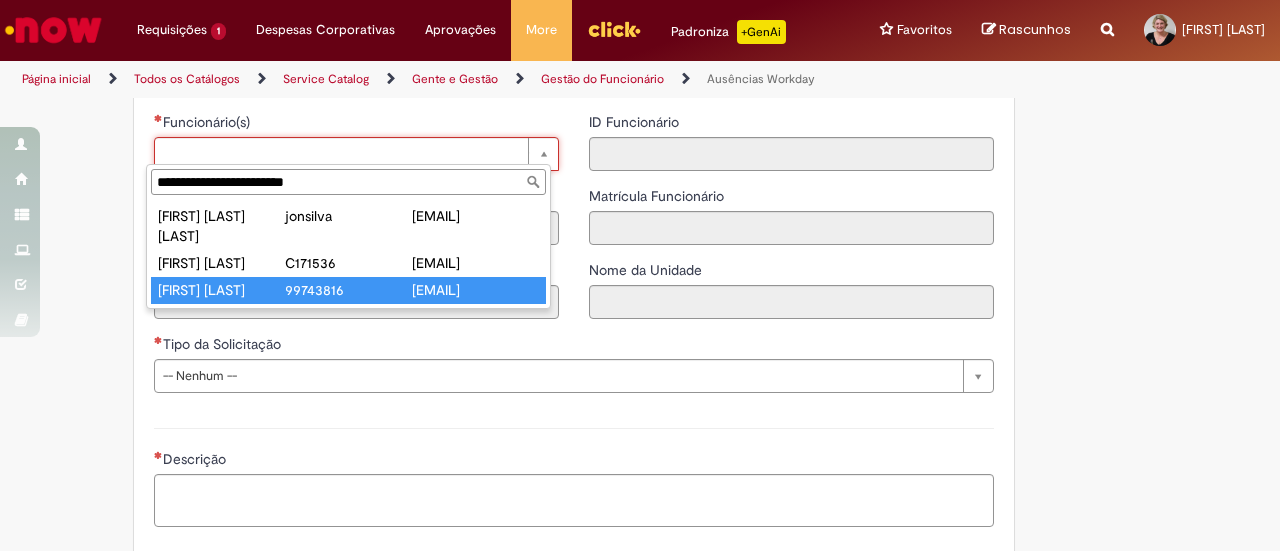 type on "**********" 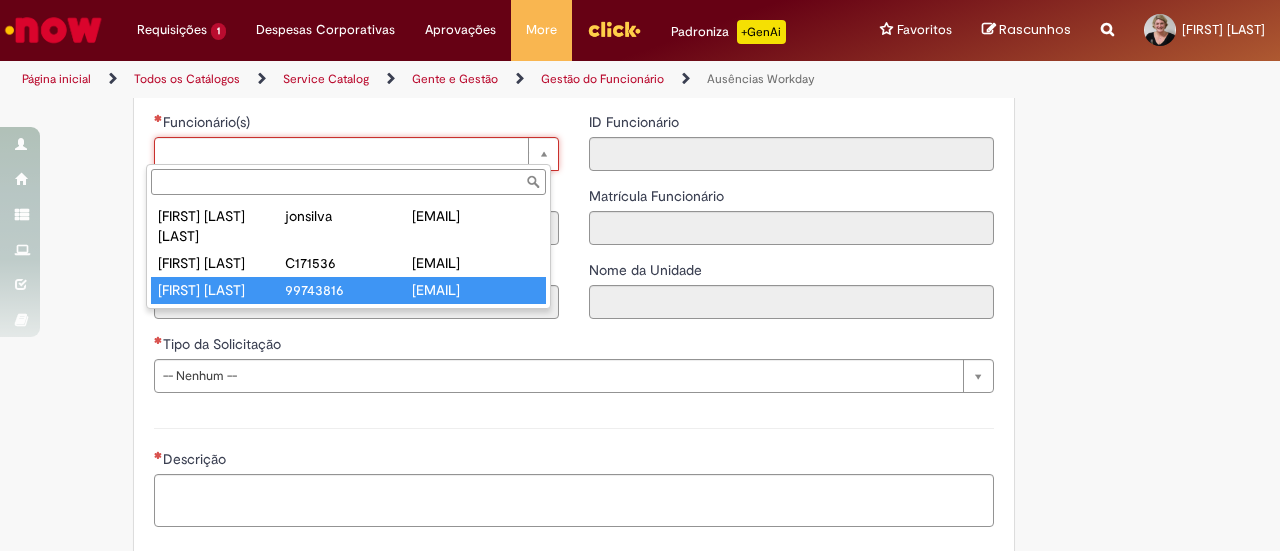 type on "**********" 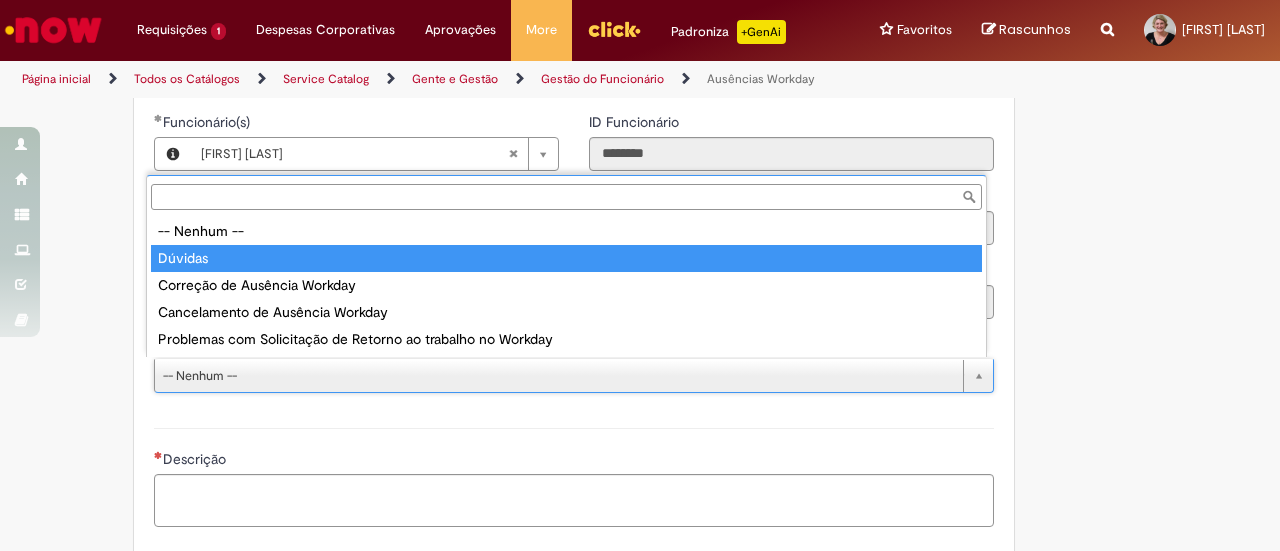 type on "*******" 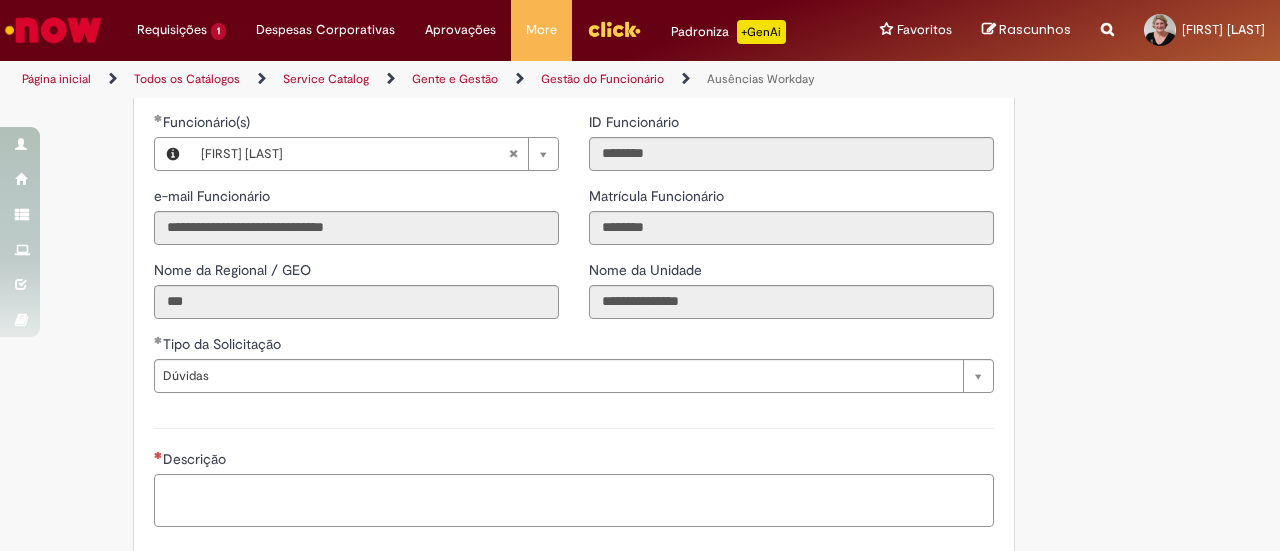 click on "Descrição" at bounding box center [574, 500] 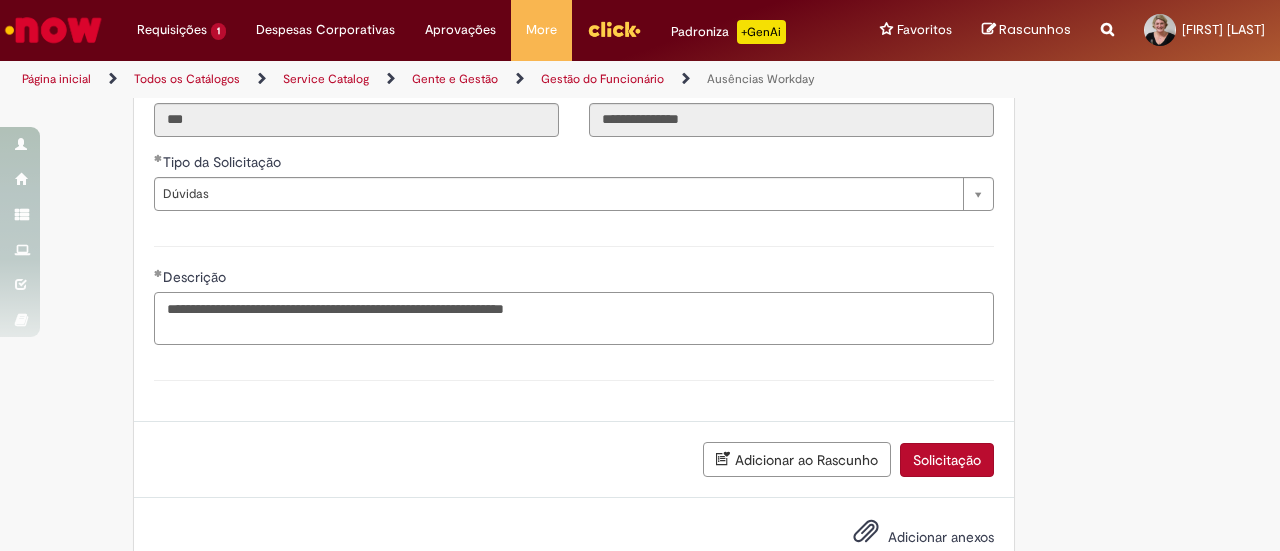 scroll, scrollTop: 900, scrollLeft: 0, axis: vertical 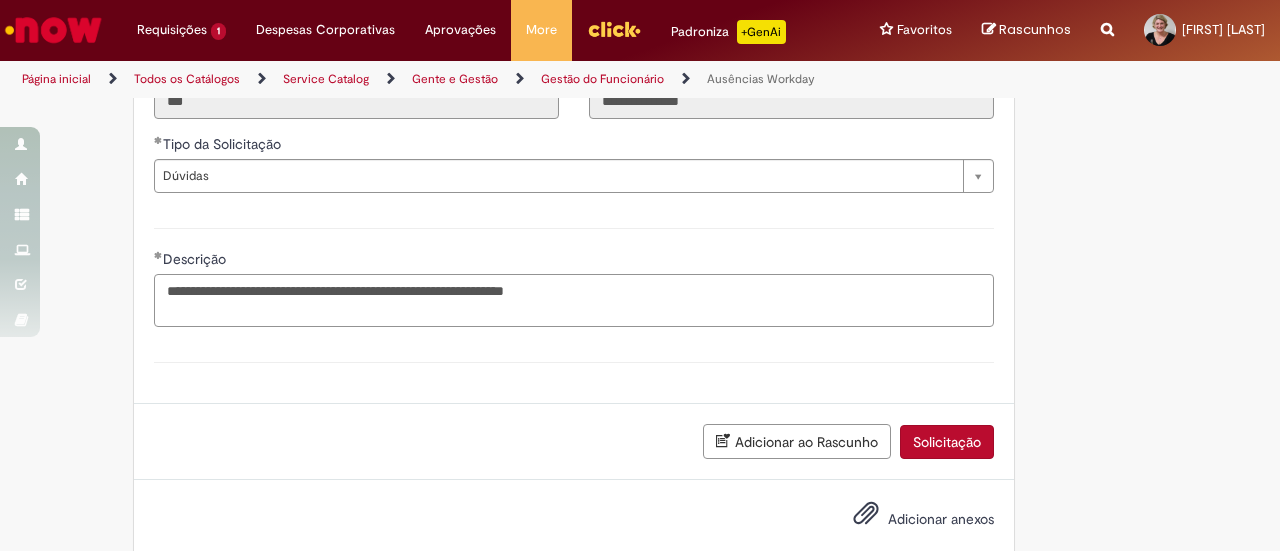 type on "**********" 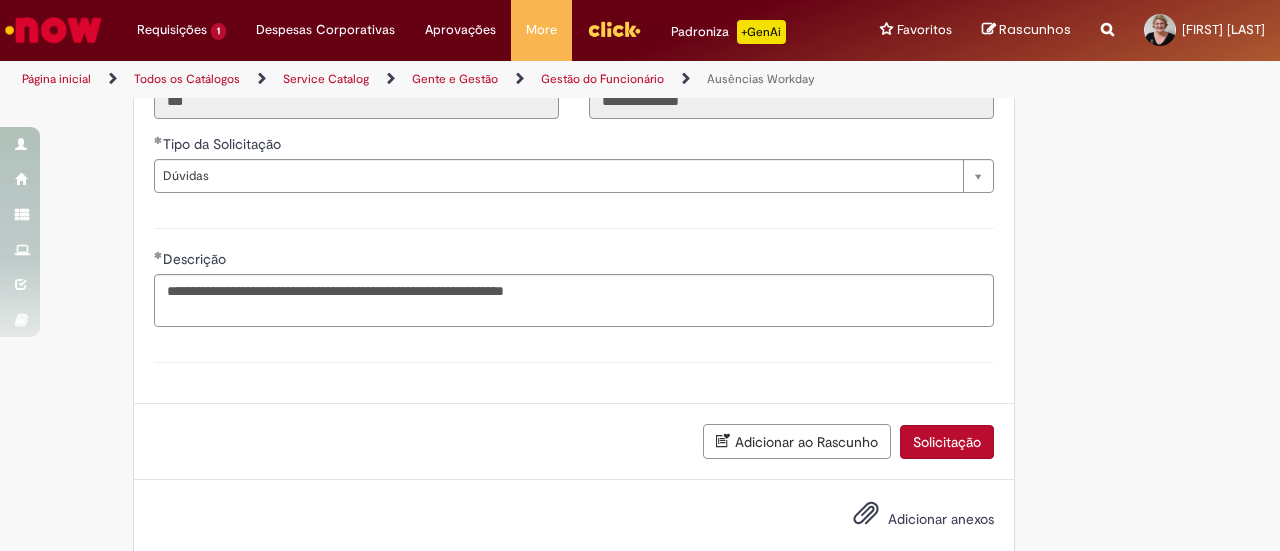 click on "Adicionar anexos" at bounding box center [941, 519] 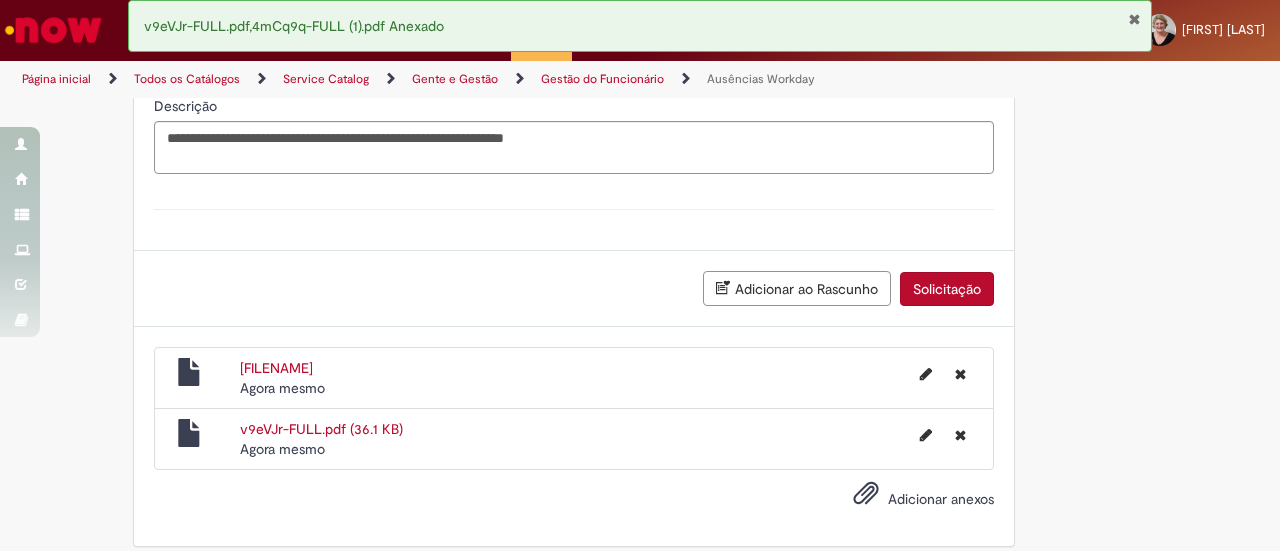 scroll, scrollTop: 1064, scrollLeft: 0, axis: vertical 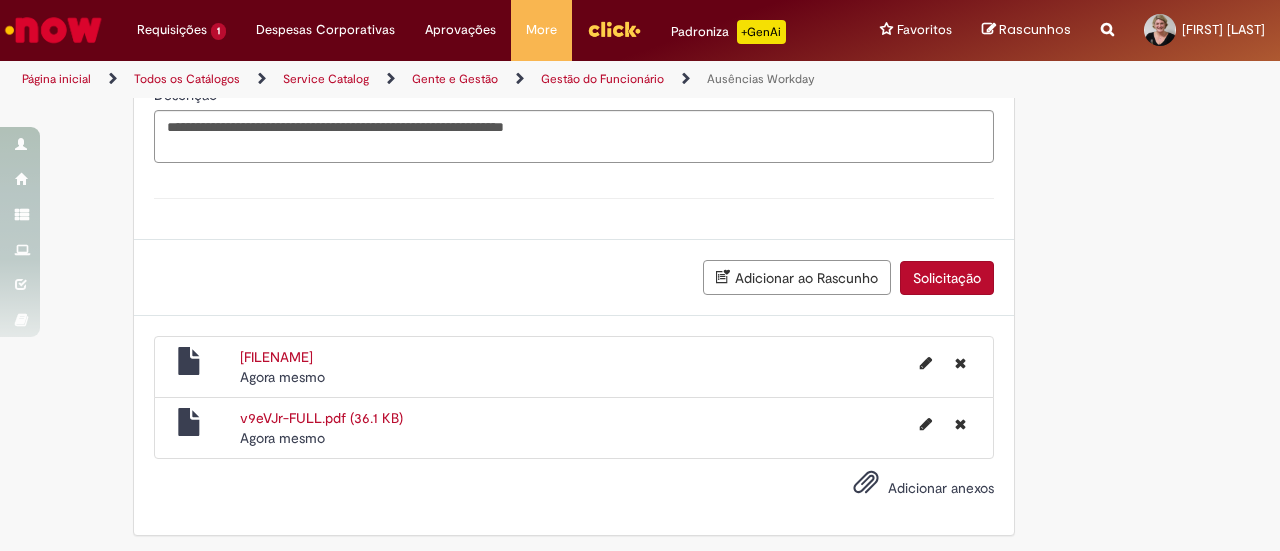 click on "Solicitação" at bounding box center [947, 278] 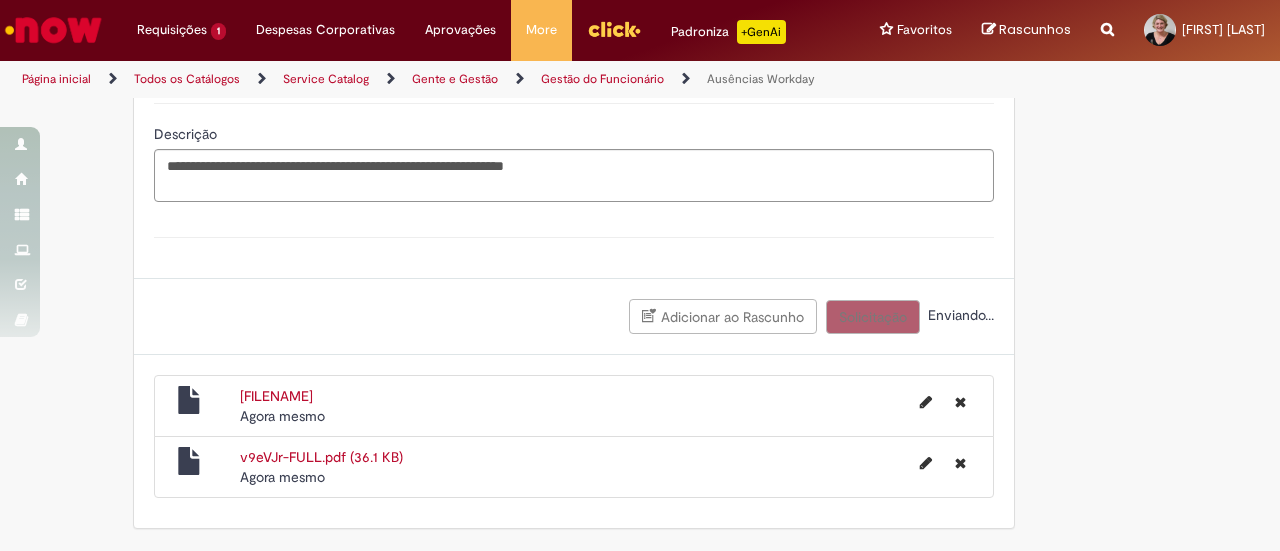 scroll, scrollTop: 1019, scrollLeft: 0, axis: vertical 